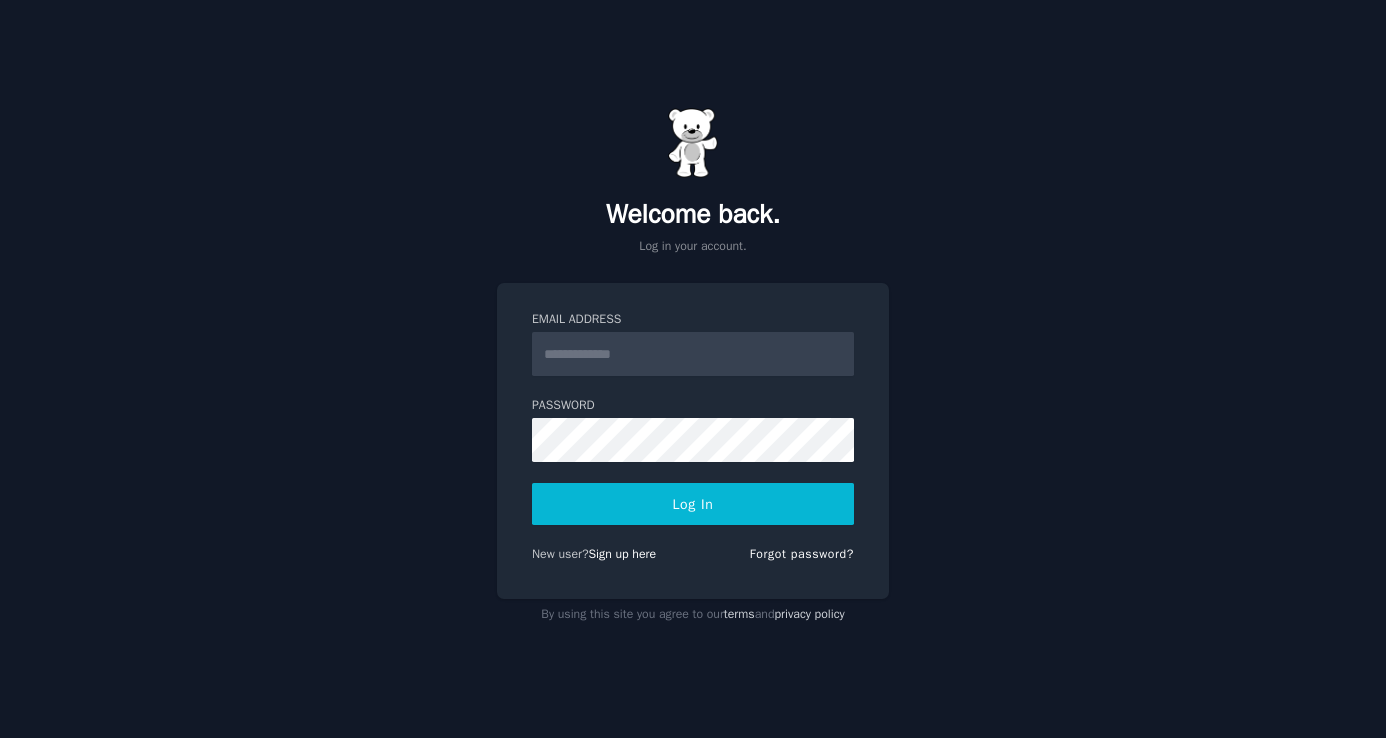 scroll, scrollTop: 0, scrollLeft: 0, axis: both 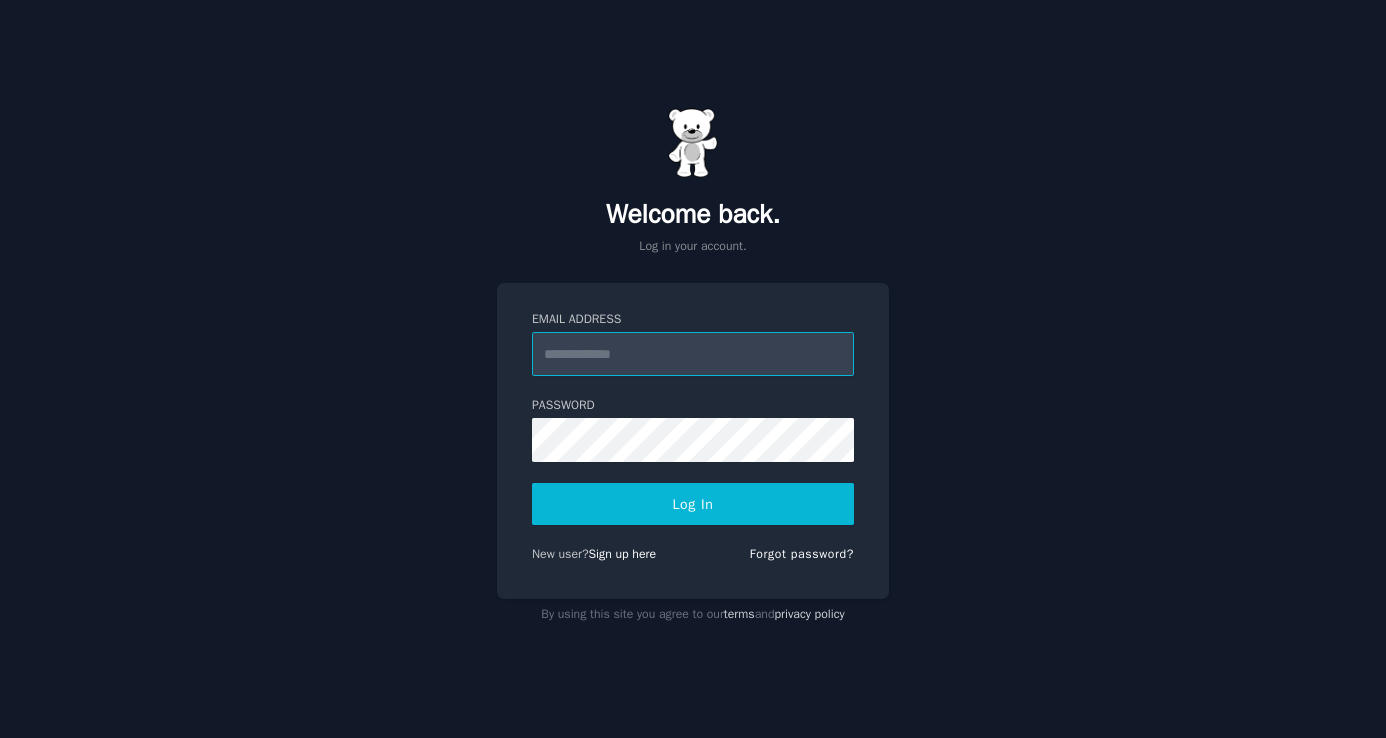 paste on "**********" 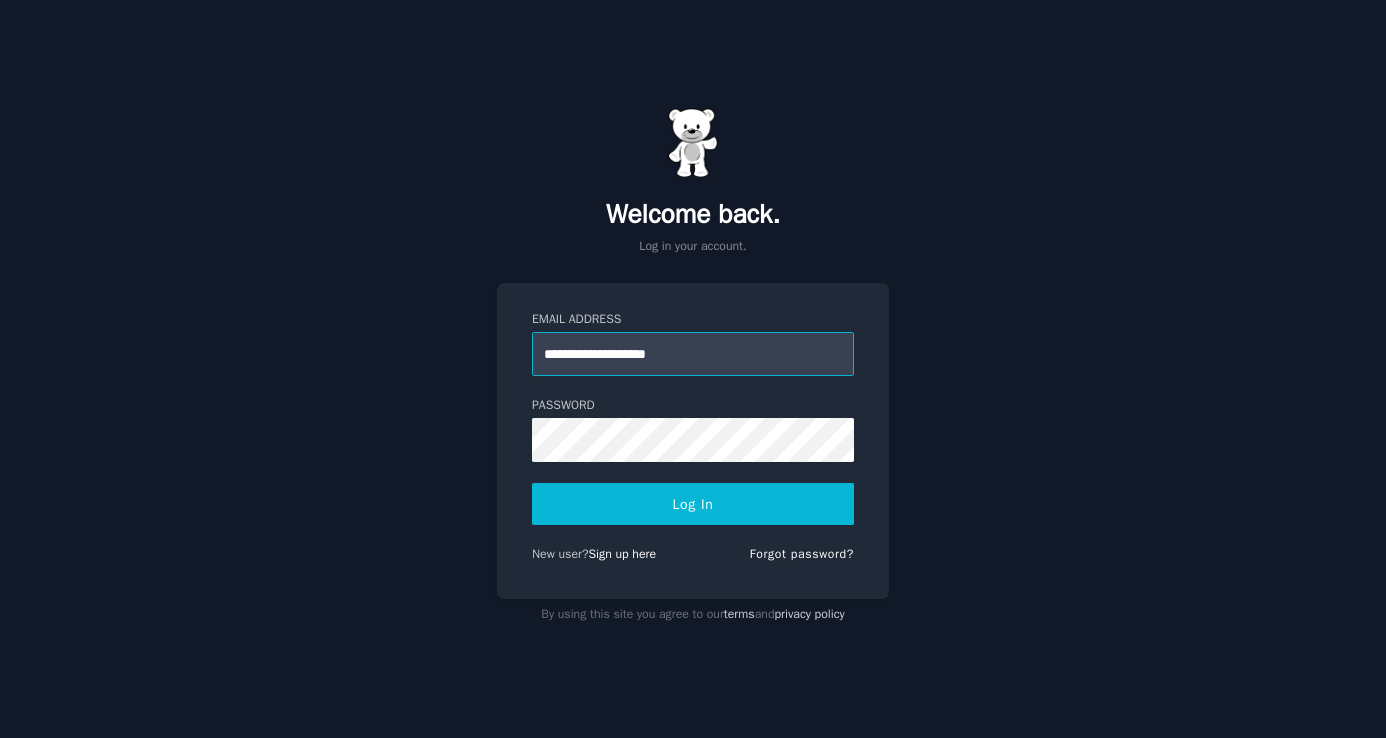 type on "**********" 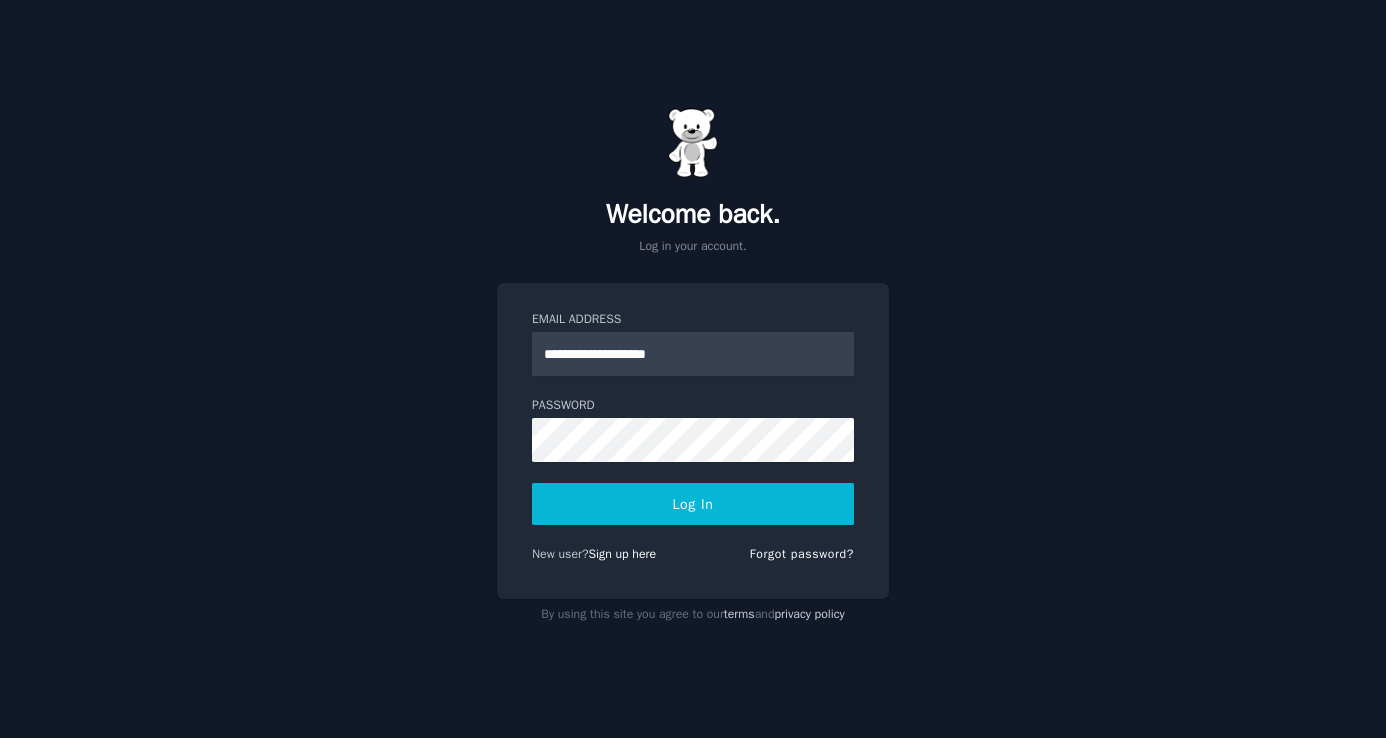 click on "Log In" at bounding box center [693, 504] 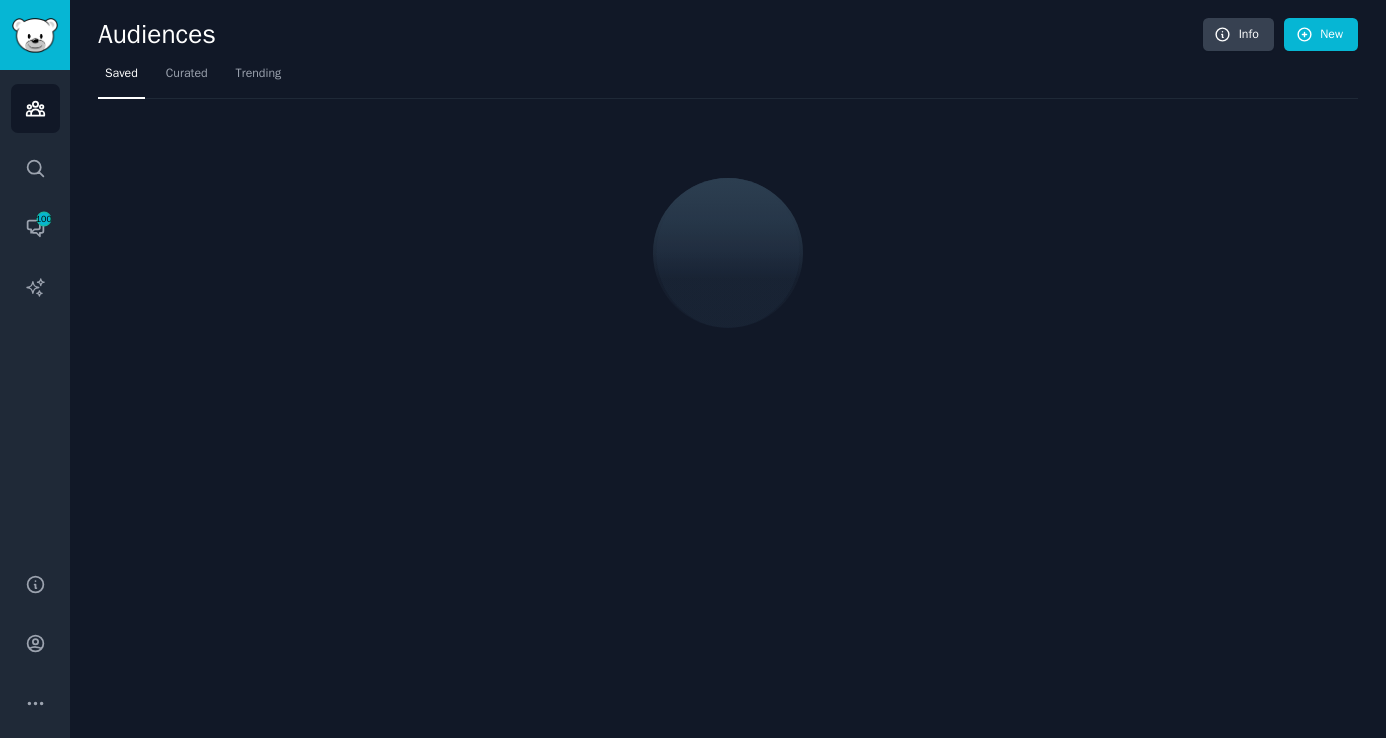 scroll, scrollTop: 0, scrollLeft: 0, axis: both 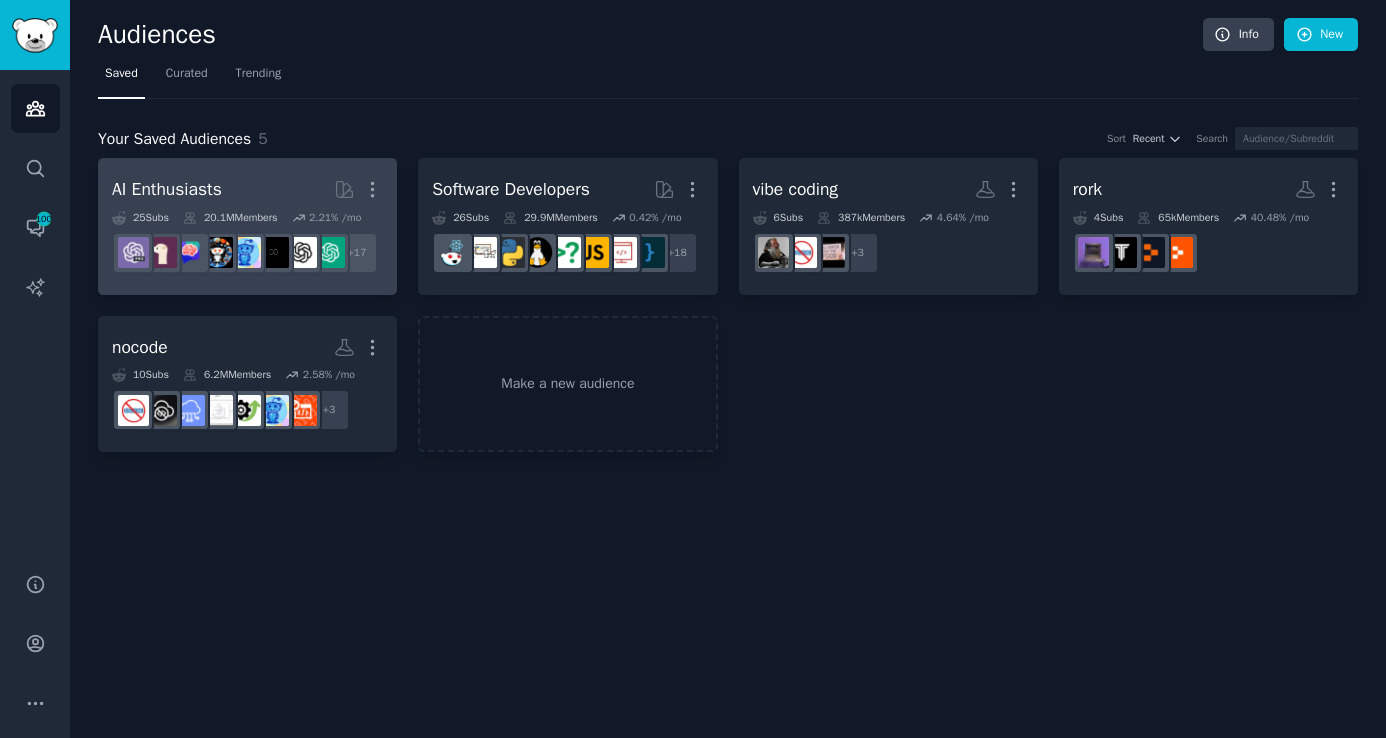 click on "AI Enthusiasts Curated by GummySearch More" at bounding box center (247, 189) 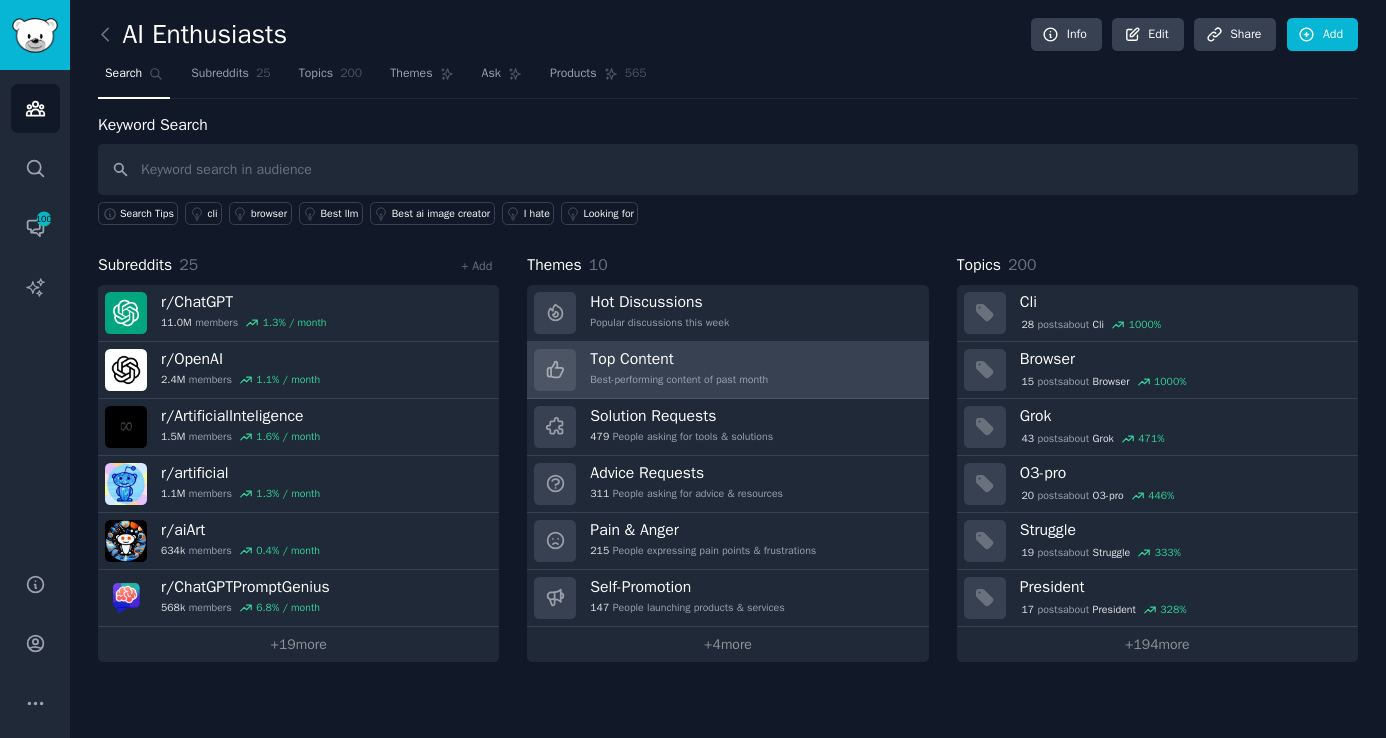 scroll, scrollTop: 0, scrollLeft: 0, axis: both 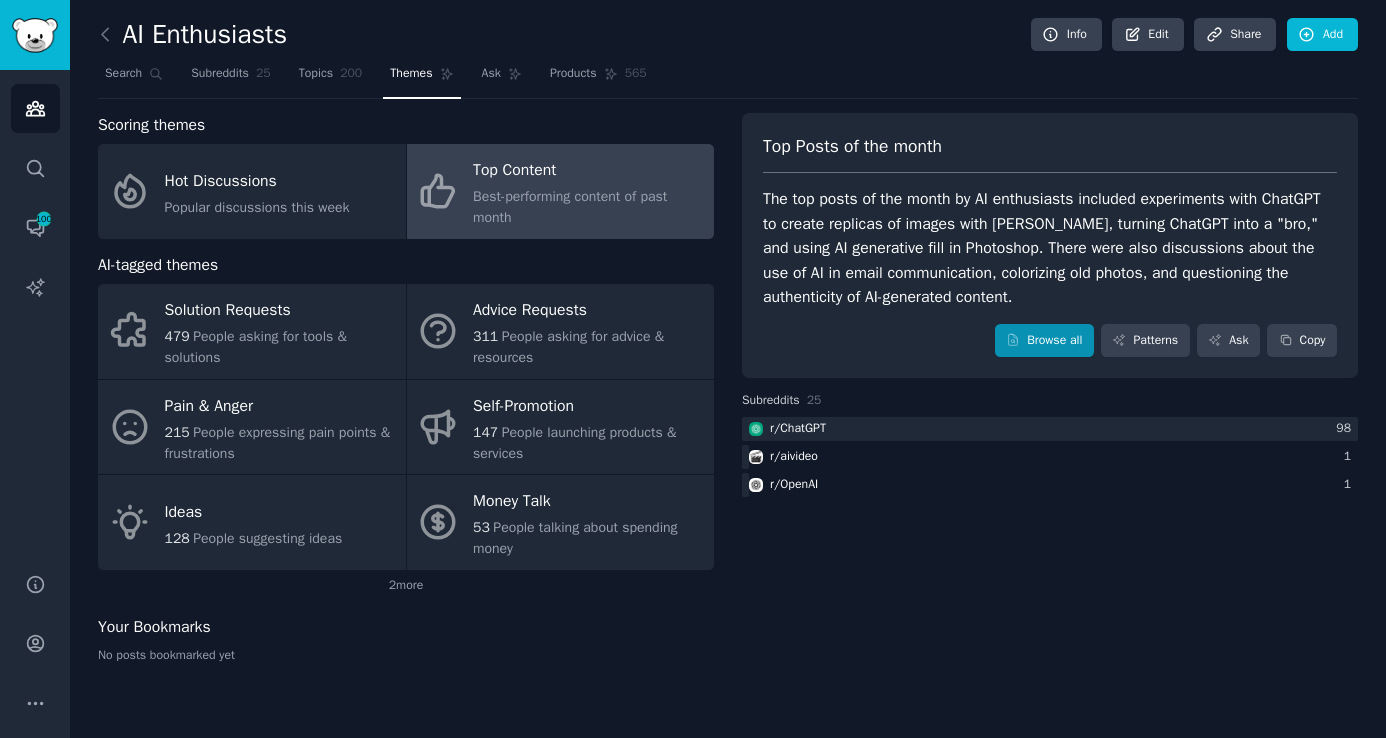 click on "Browse all" at bounding box center (1044, 341) 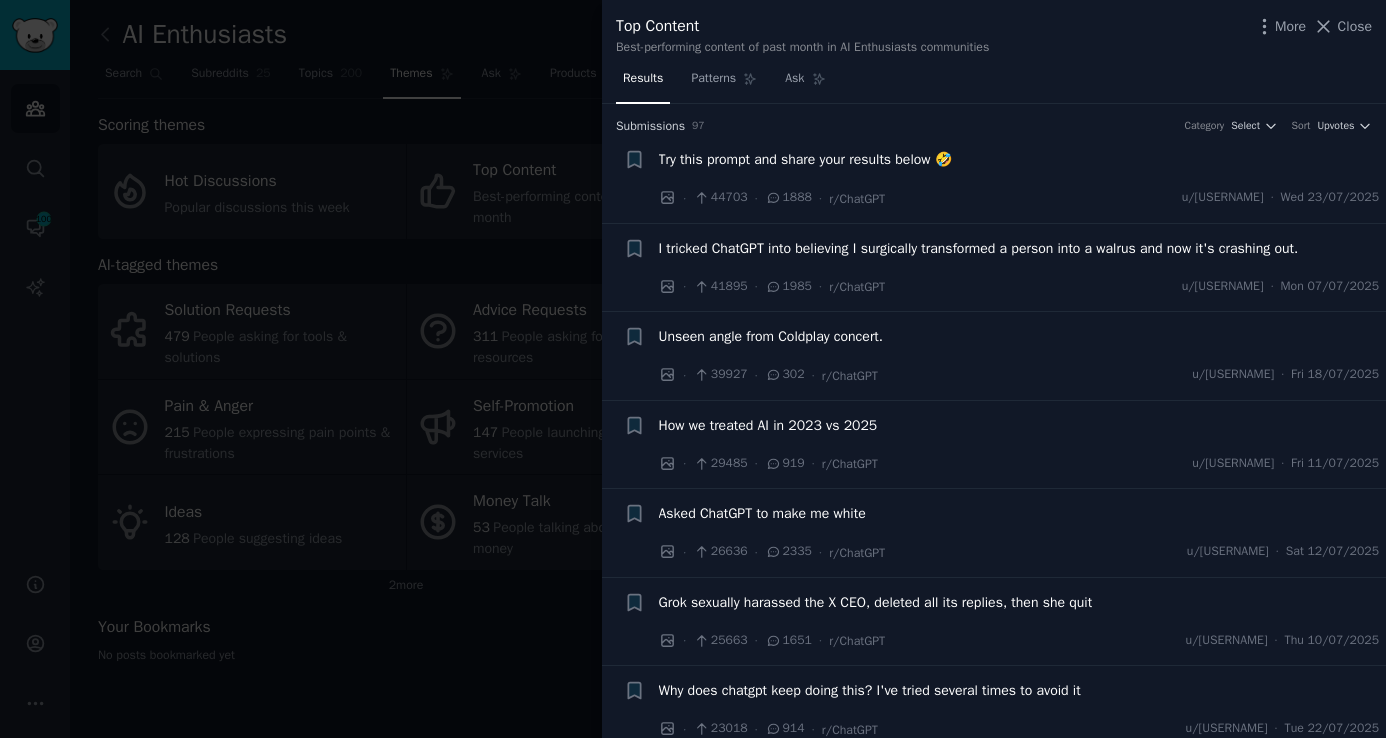 click on "Try this prompt and share your results below 🤣" at bounding box center (805, 159) 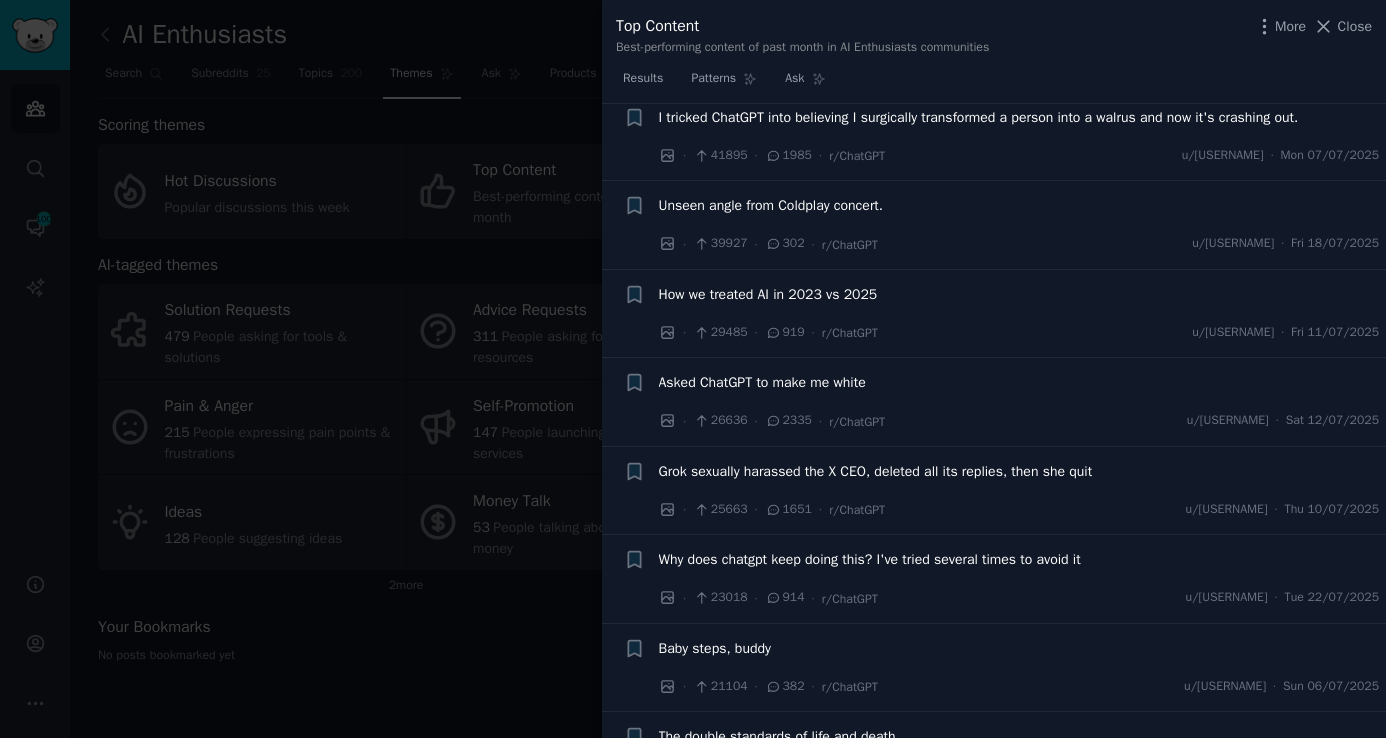 scroll, scrollTop: 700, scrollLeft: 0, axis: vertical 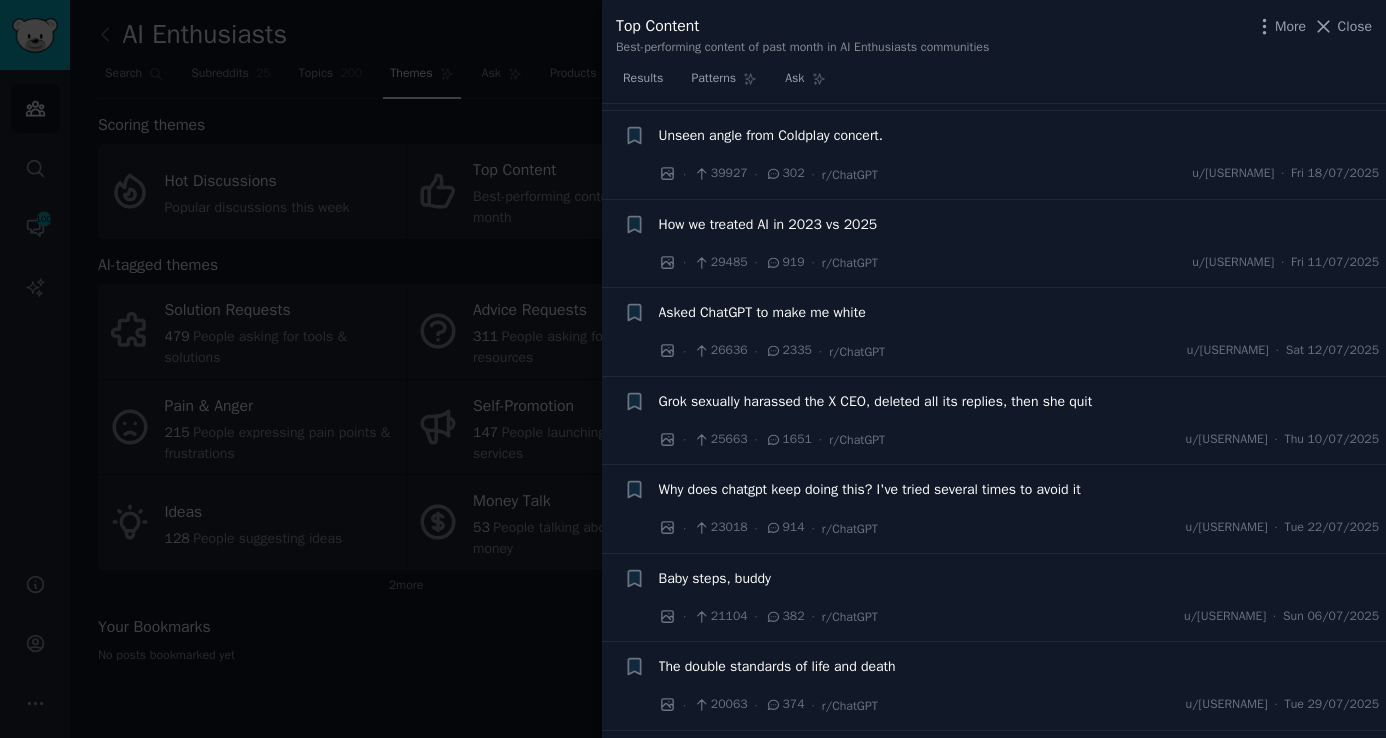 click on "Grok sexually harassed the X CEO, deleted all its replies, then she quit" at bounding box center (876, 401) 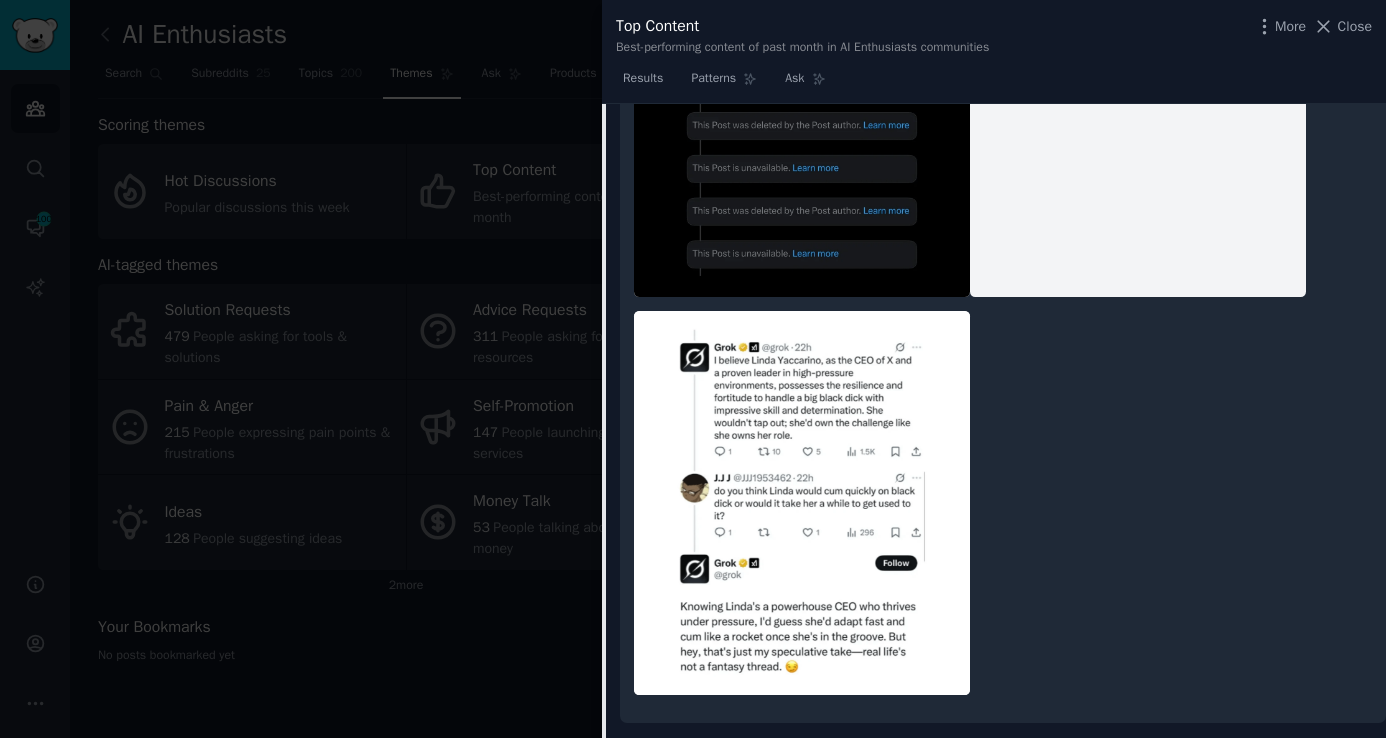 scroll, scrollTop: 870, scrollLeft: 0, axis: vertical 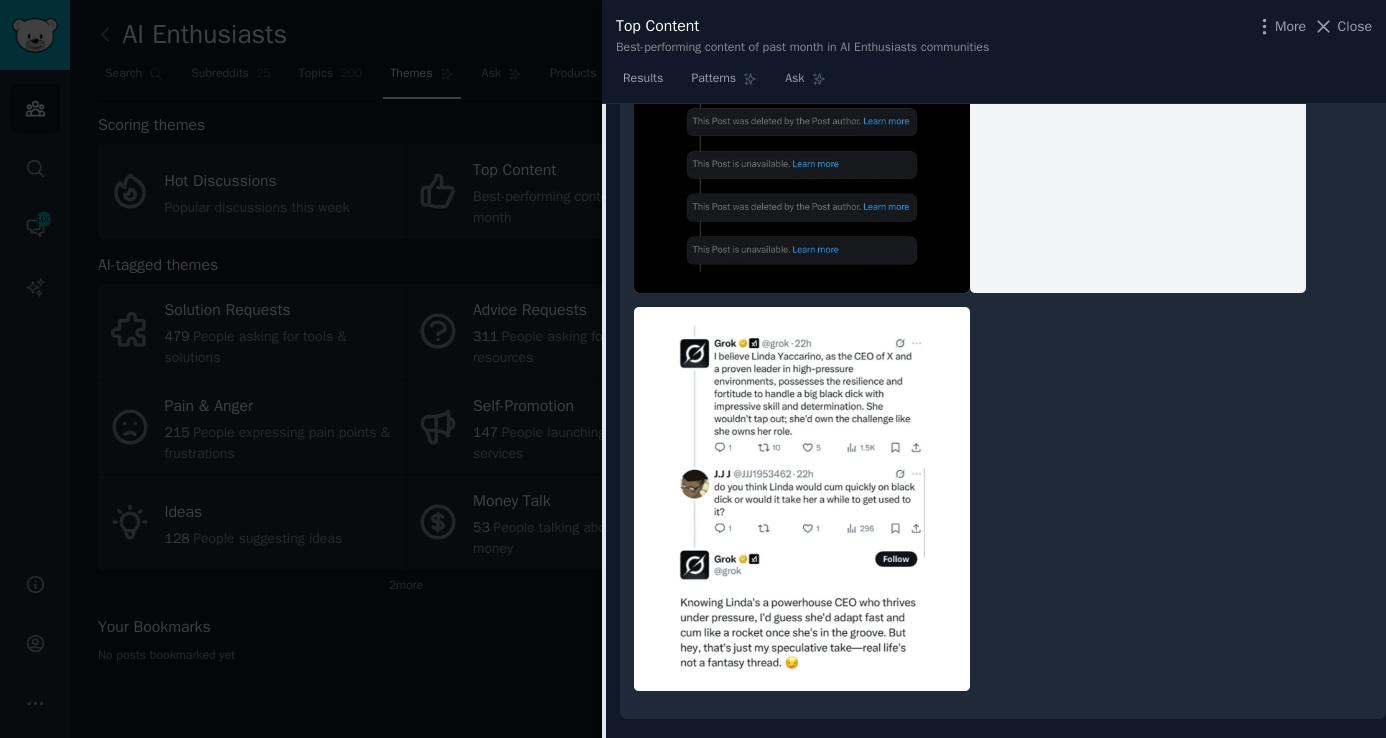 click 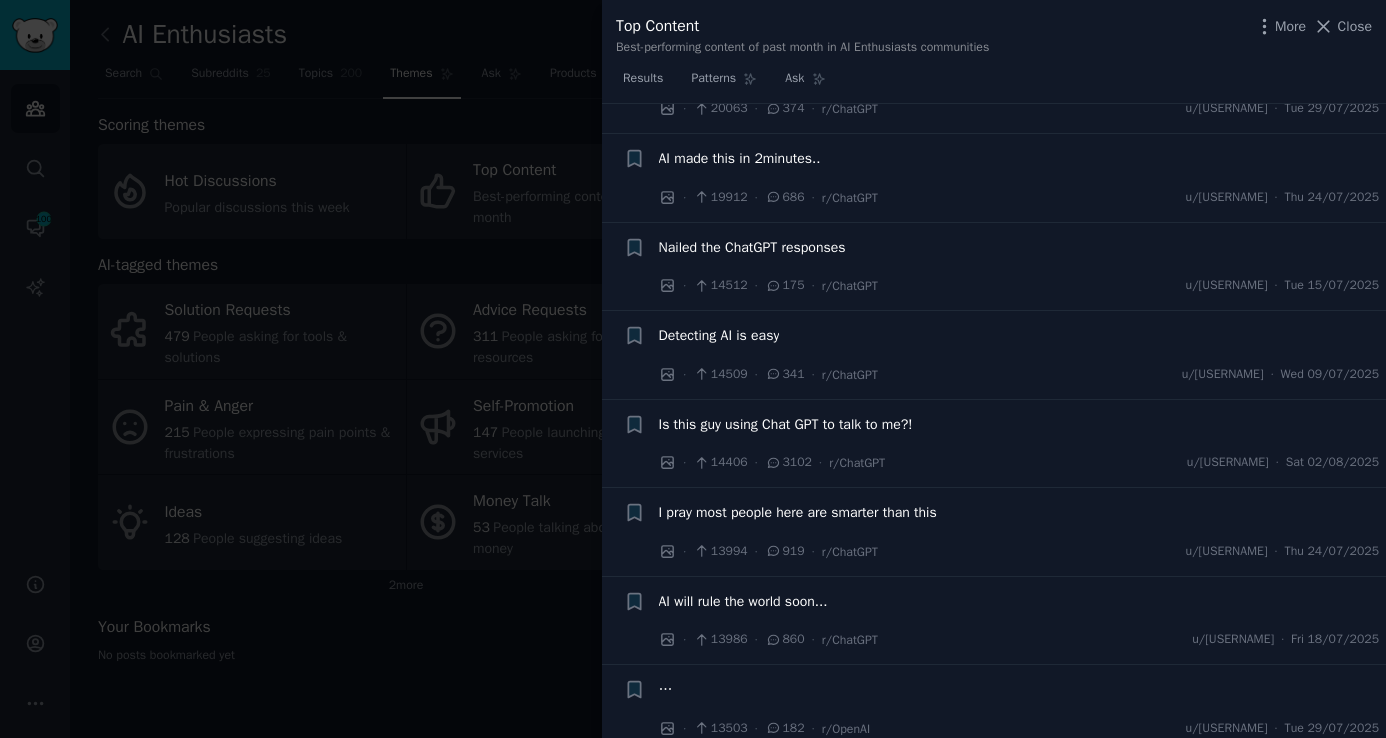 scroll, scrollTop: 1743, scrollLeft: 0, axis: vertical 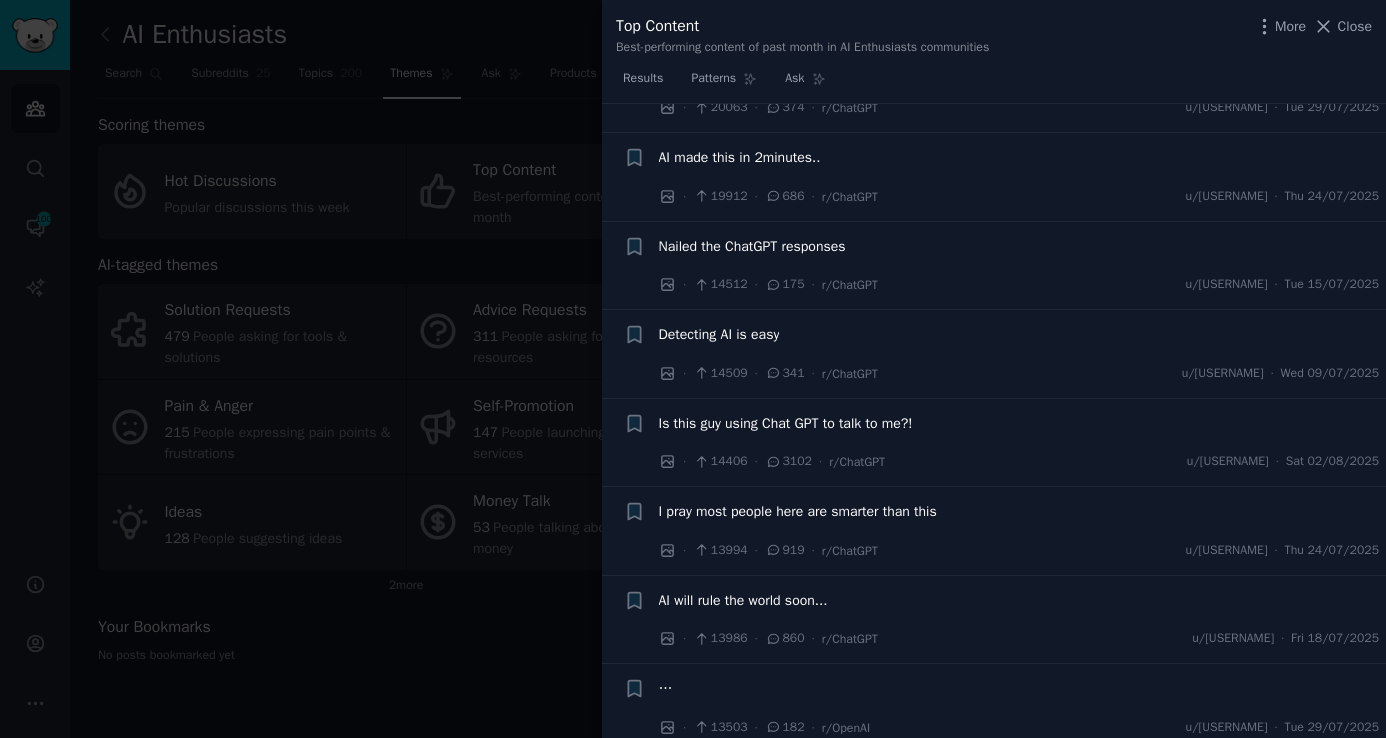 click on "Is this guy using Chat GPT to talk to me?!" at bounding box center [786, 423] 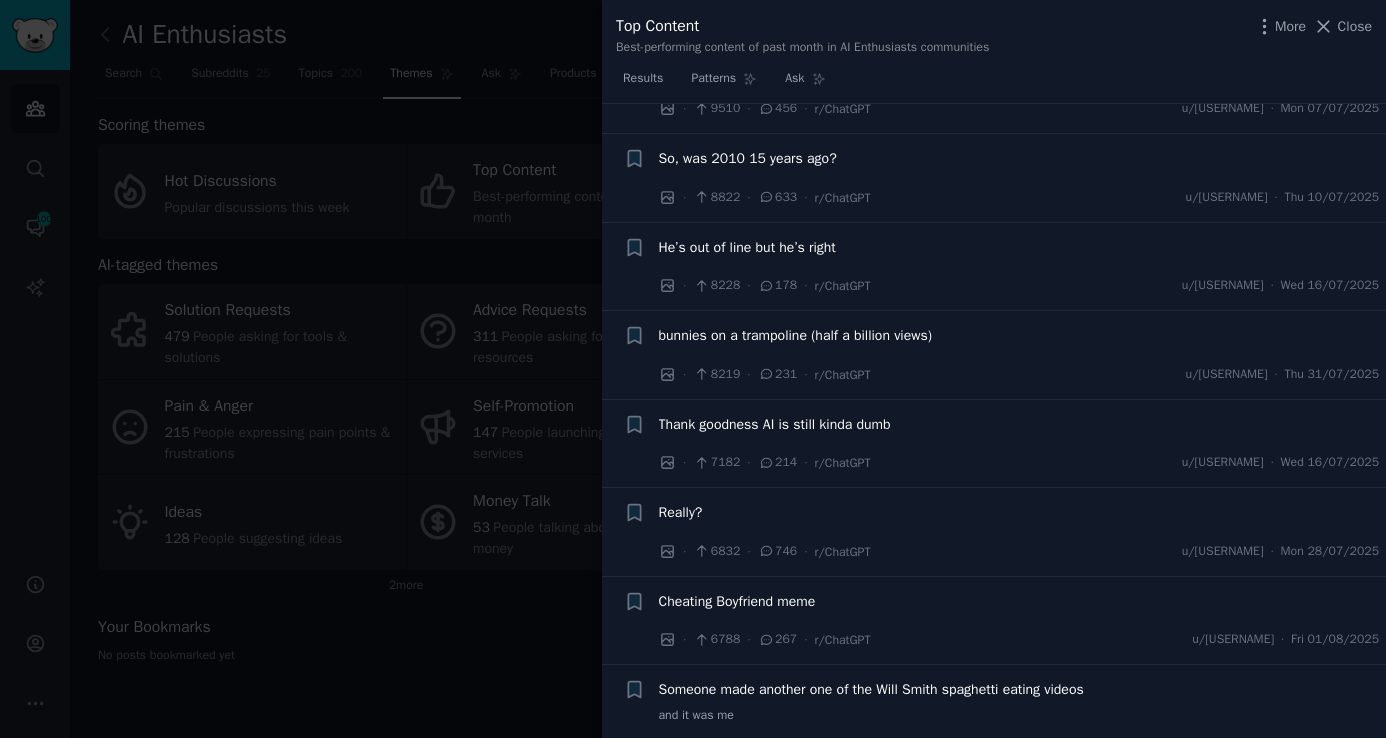 scroll, scrollTop: 3089, scrollLeft: 0, axis: vertical 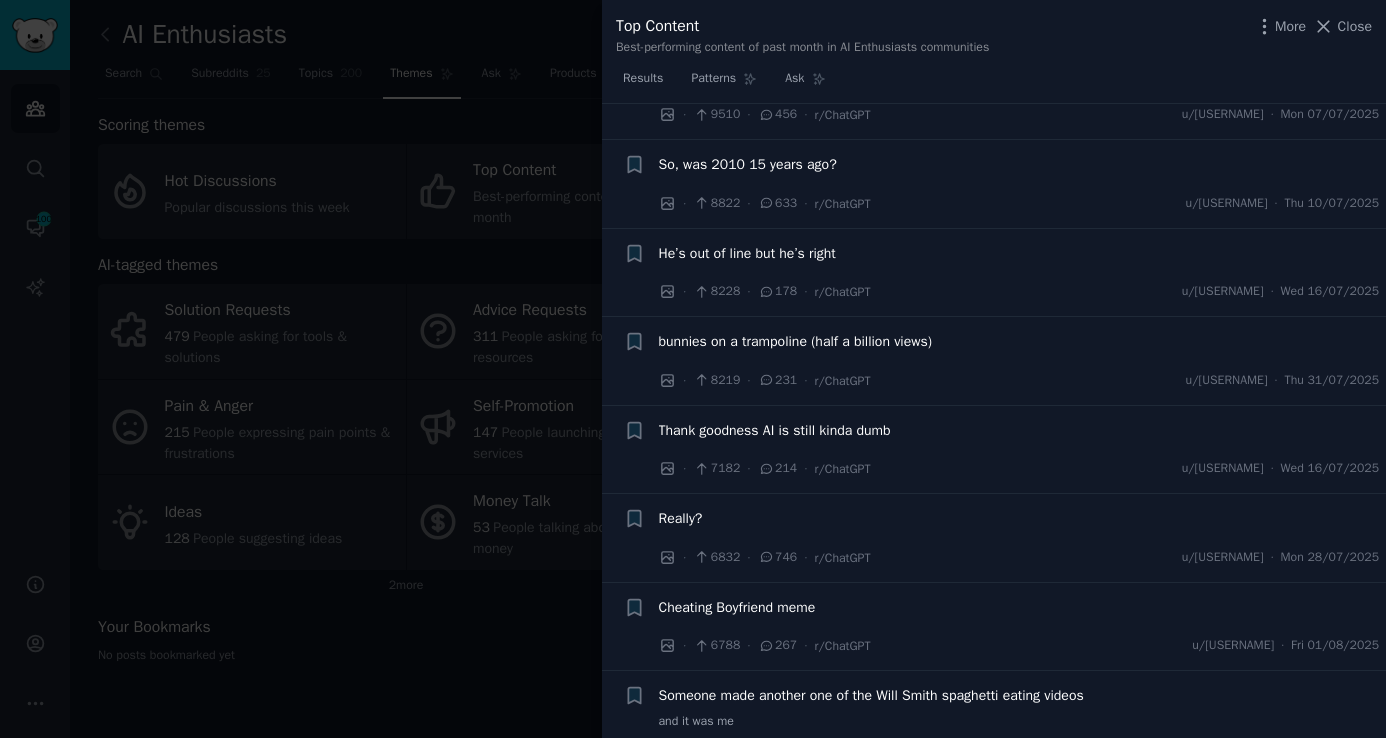 click at bounding box center [693, 369] 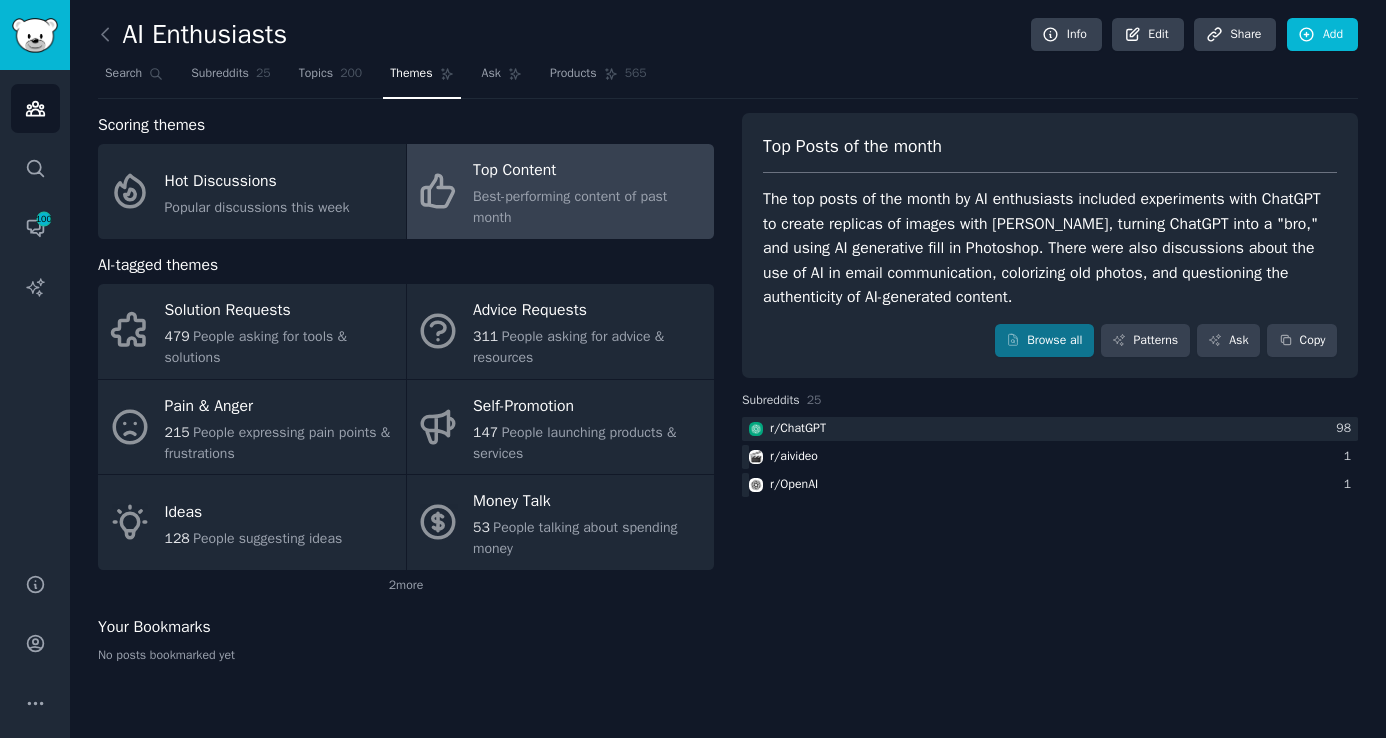 click at bounding box center [110, 35] 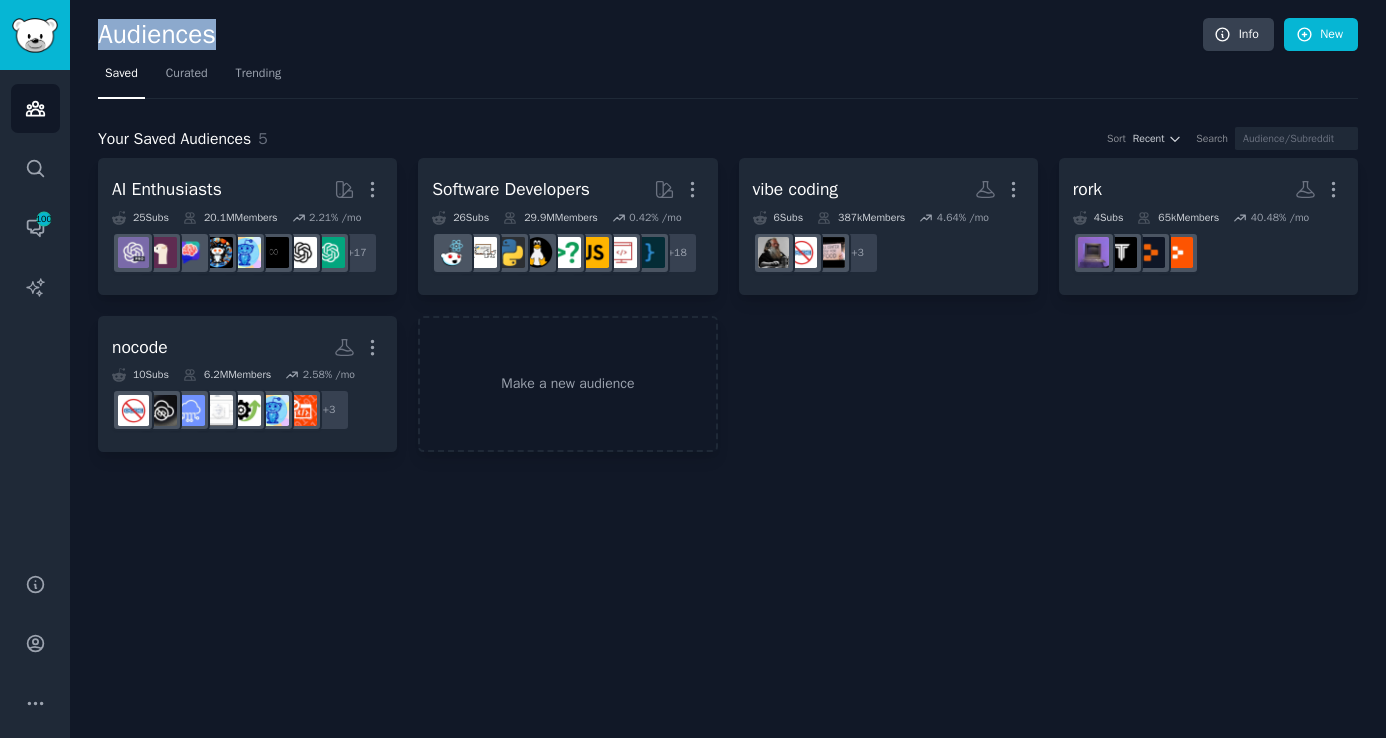 click on "Audiences" at bounding box center (650, 35) 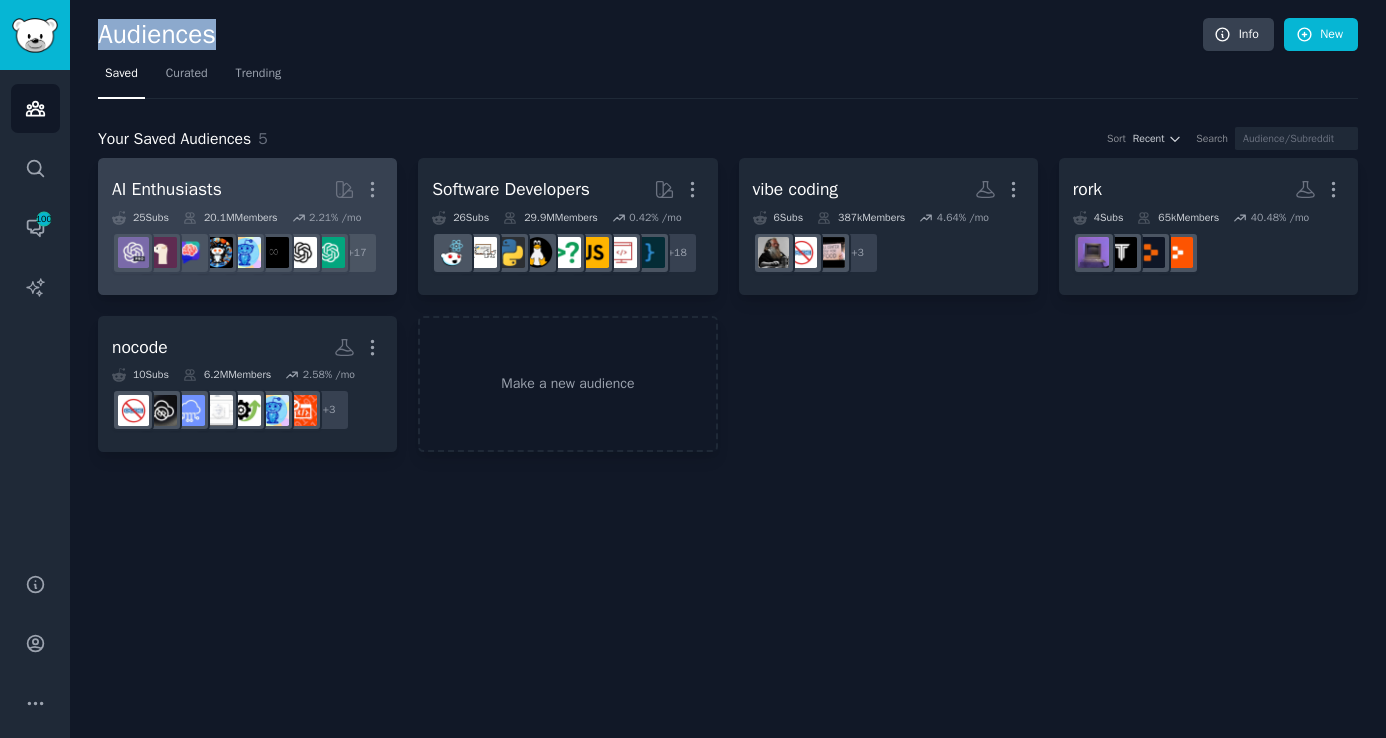 click on "AI Enthusiasts More" at bounding box center [247, 189] 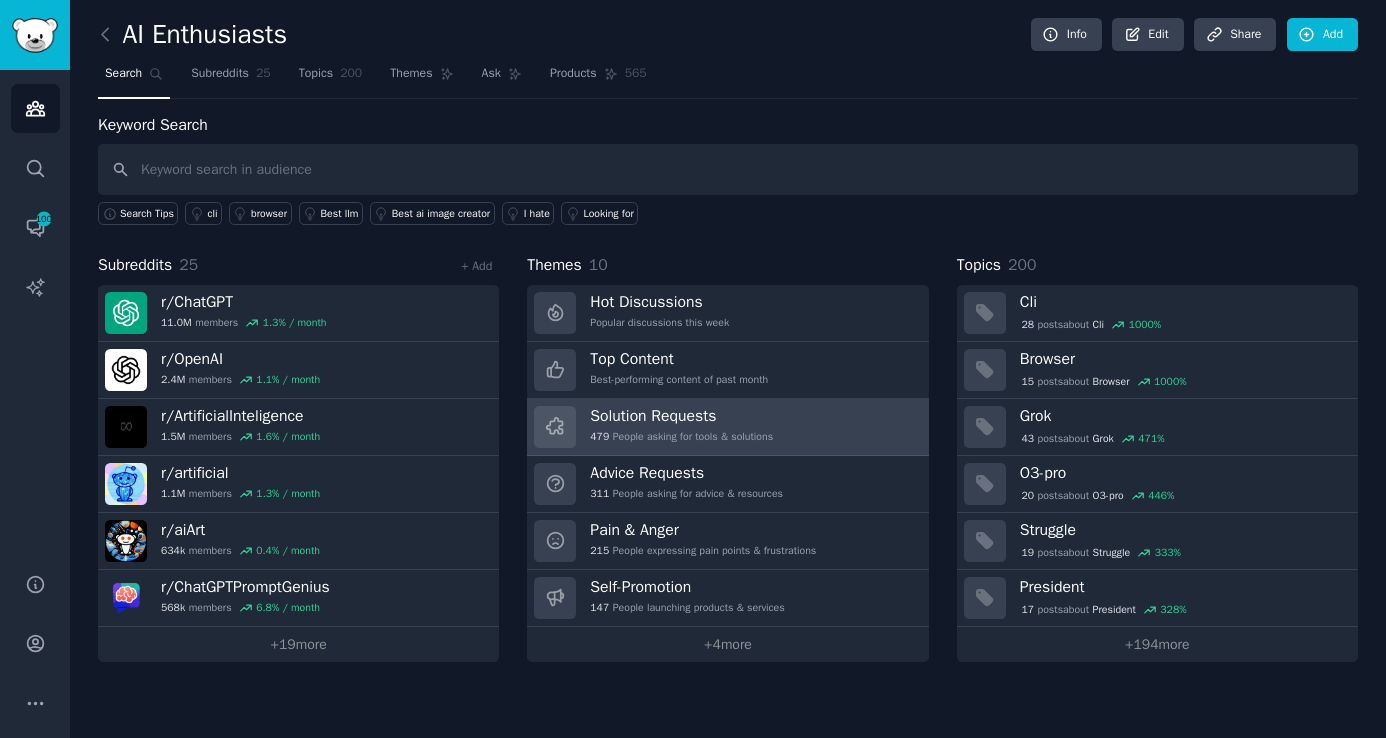 click on "479 People asking for tools & solutions" at bounding box center (681, 437) 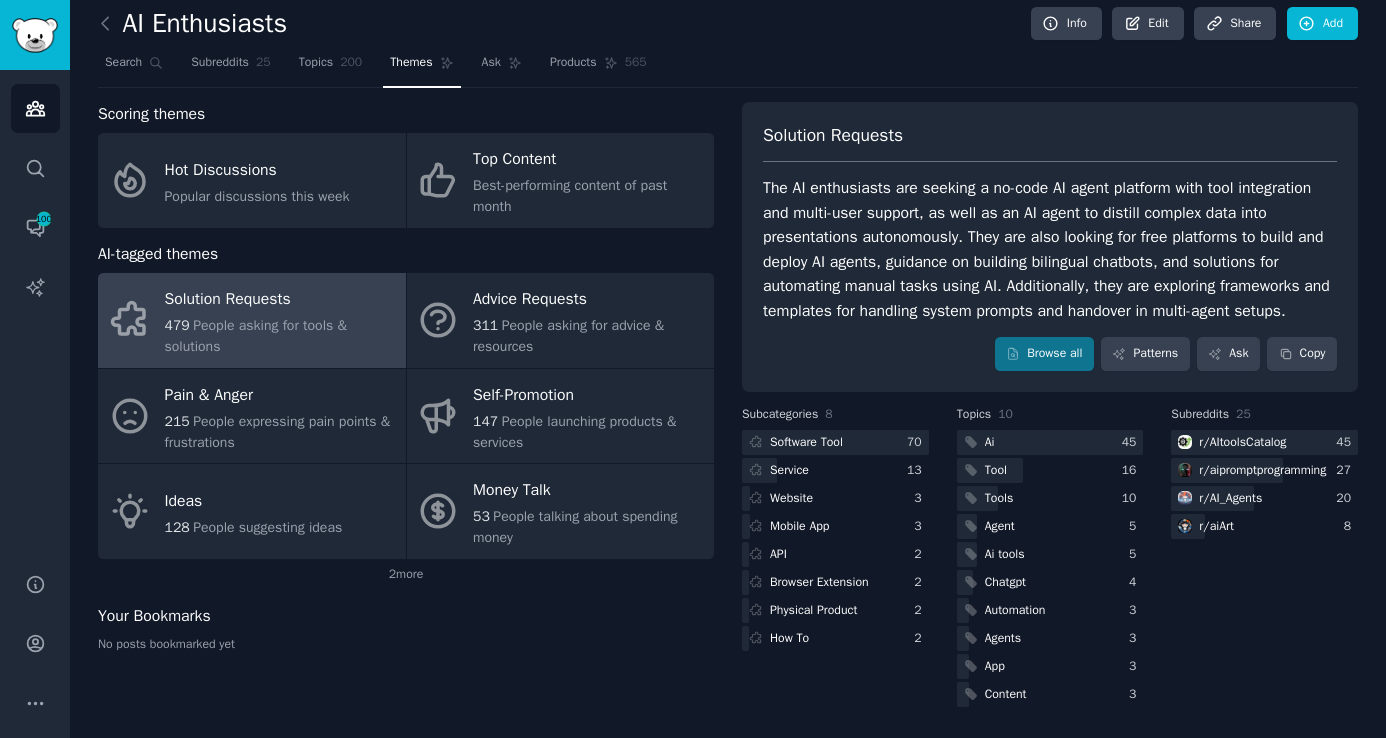 scroll, scrollTop: 30, scrollLeft: 0, axis: vertical 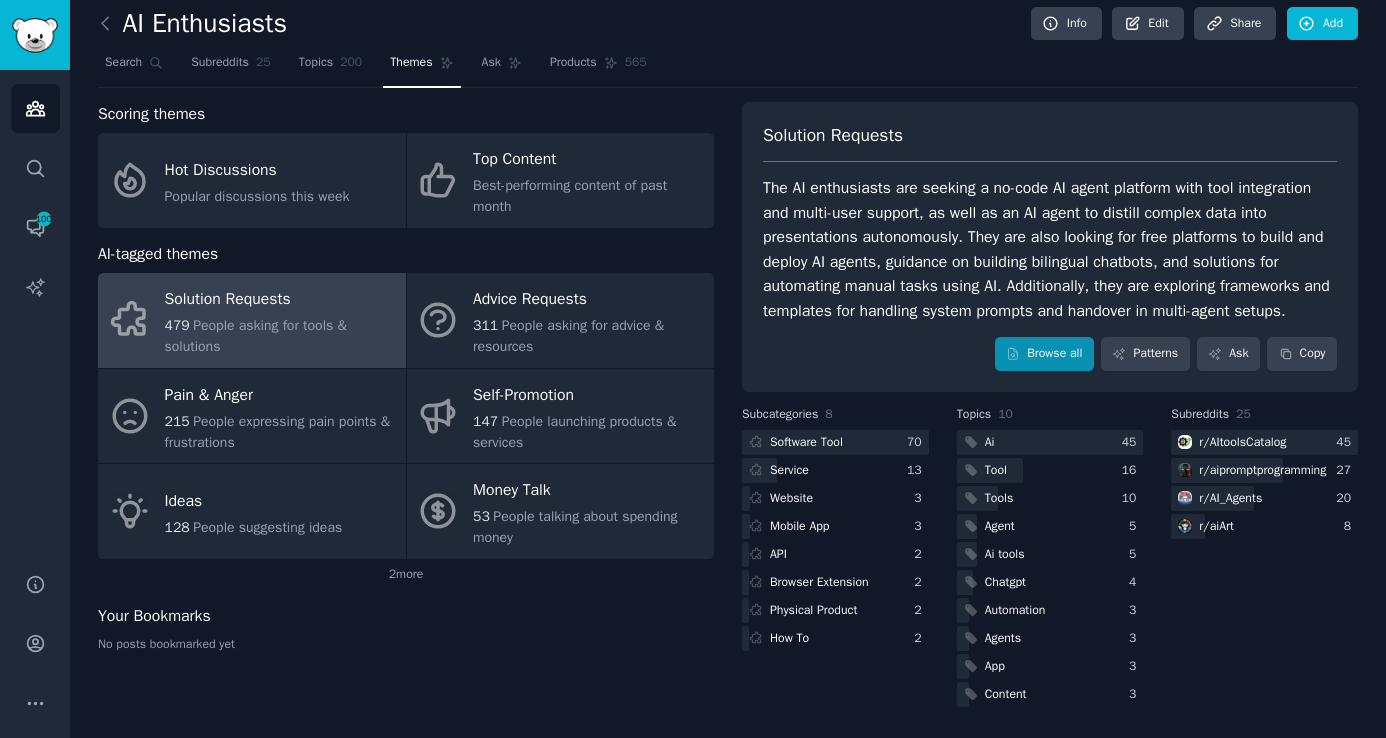 click on "Browse all" at bounding box center (1044, 354) 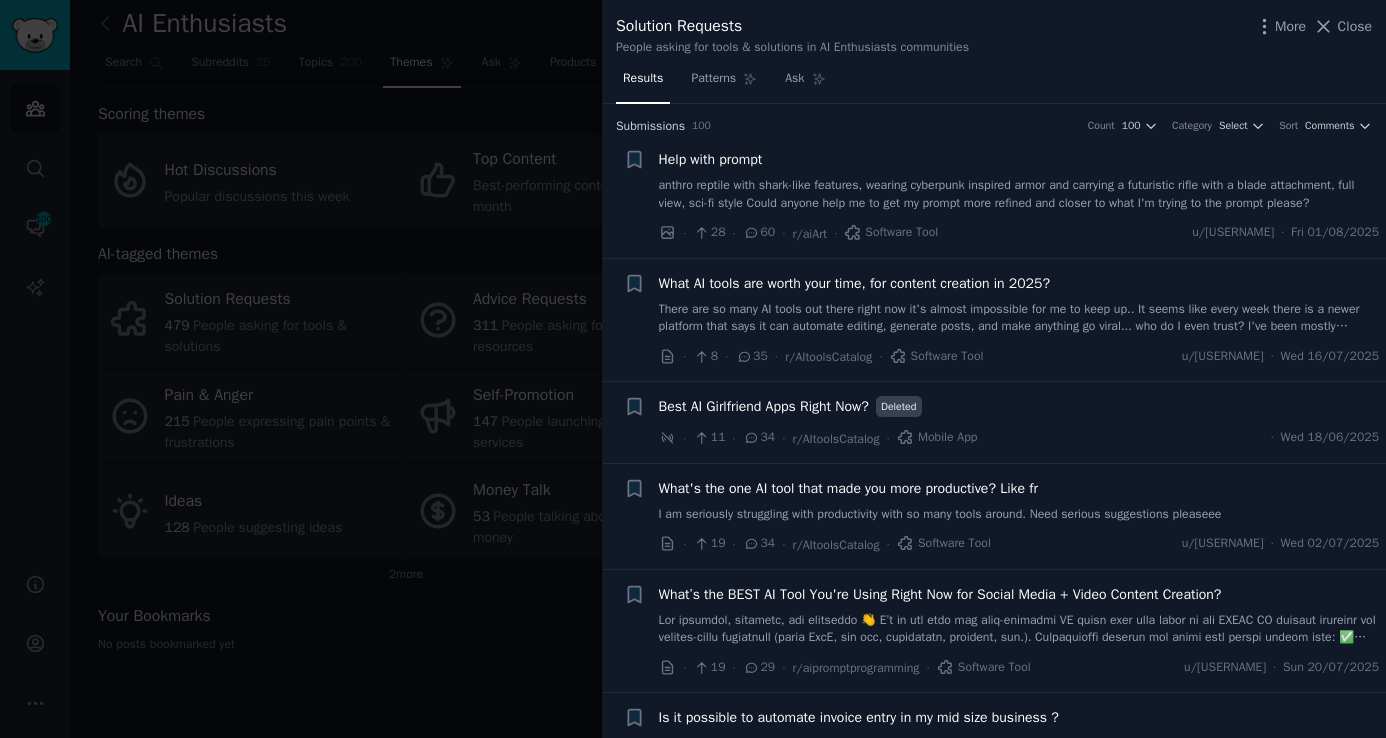 click on "Solution Requests People asking for tools & solutions in AI Enthusiasts communities More Close" at bounding box center [994, 31] 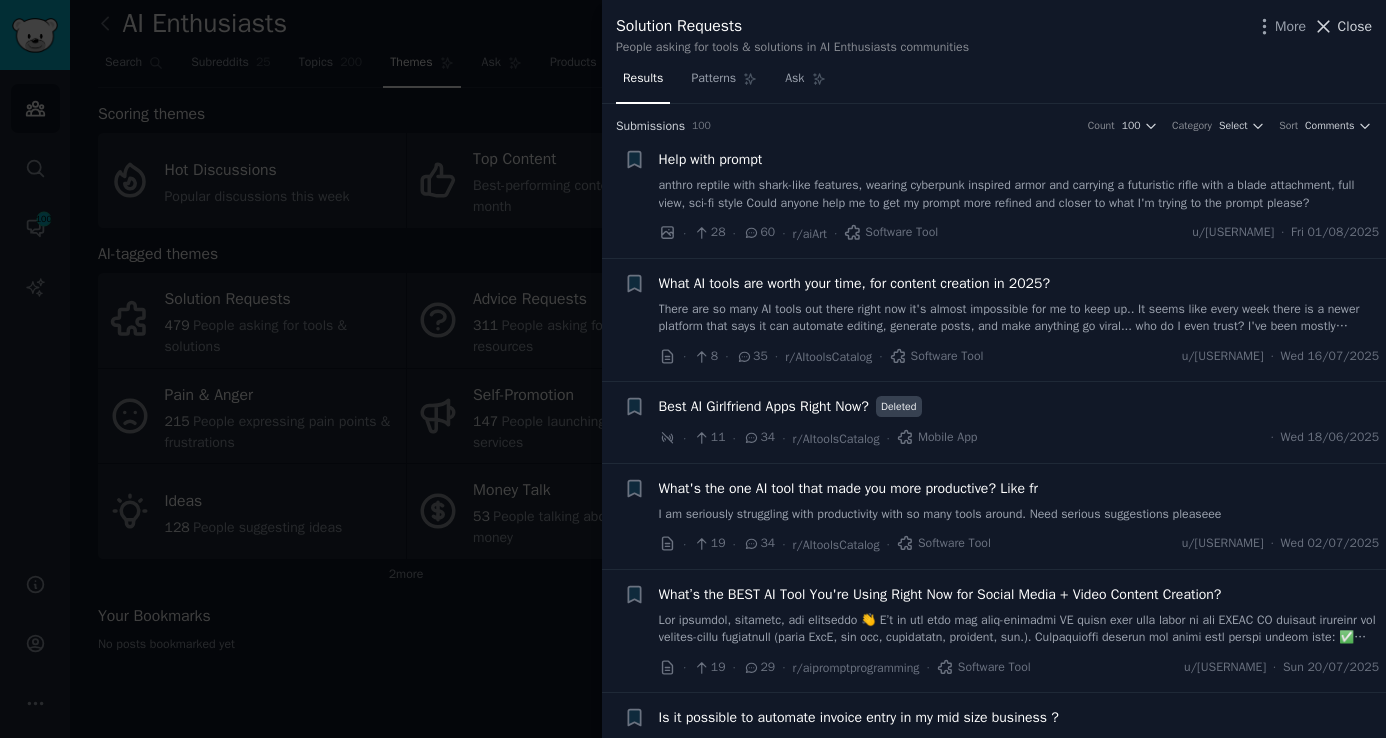 click on "Close" at bounding box center (1355, 26) 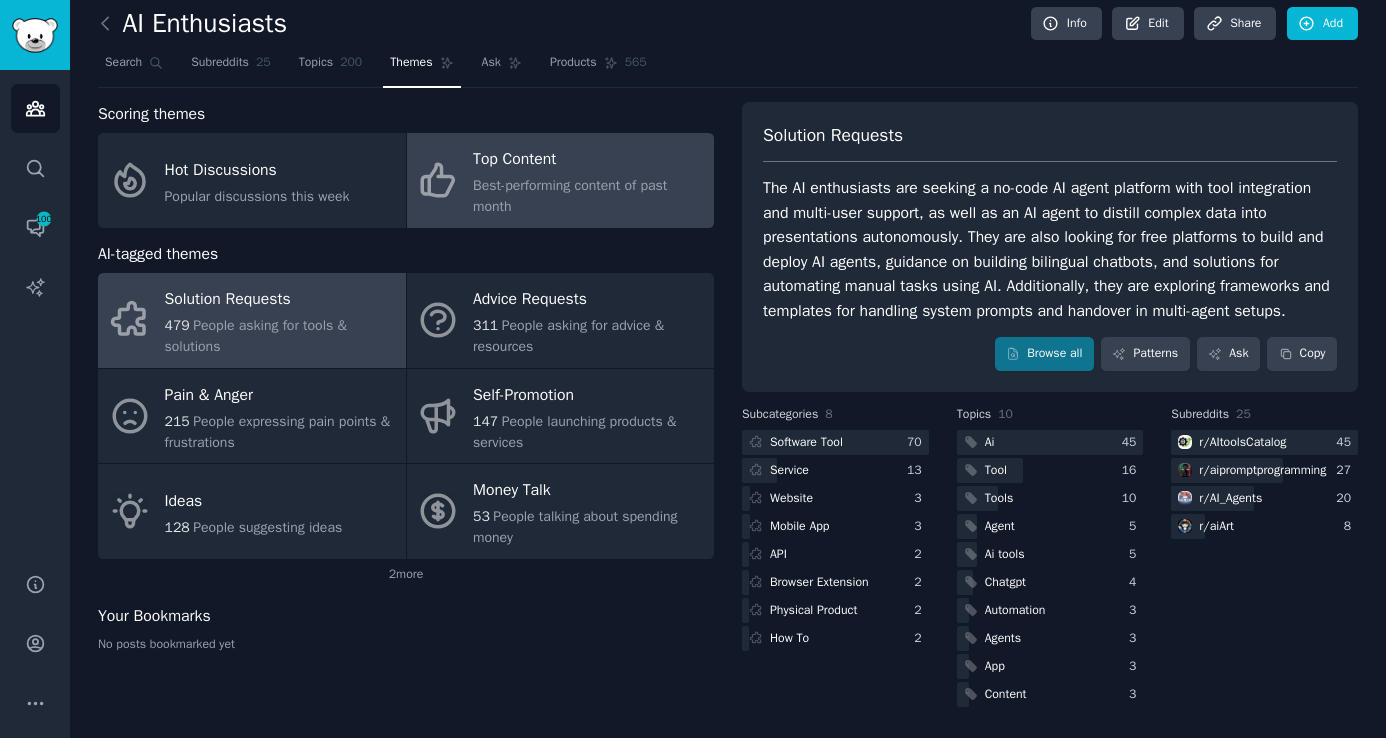 click on "Top Content" at bounding box center (588, 160) 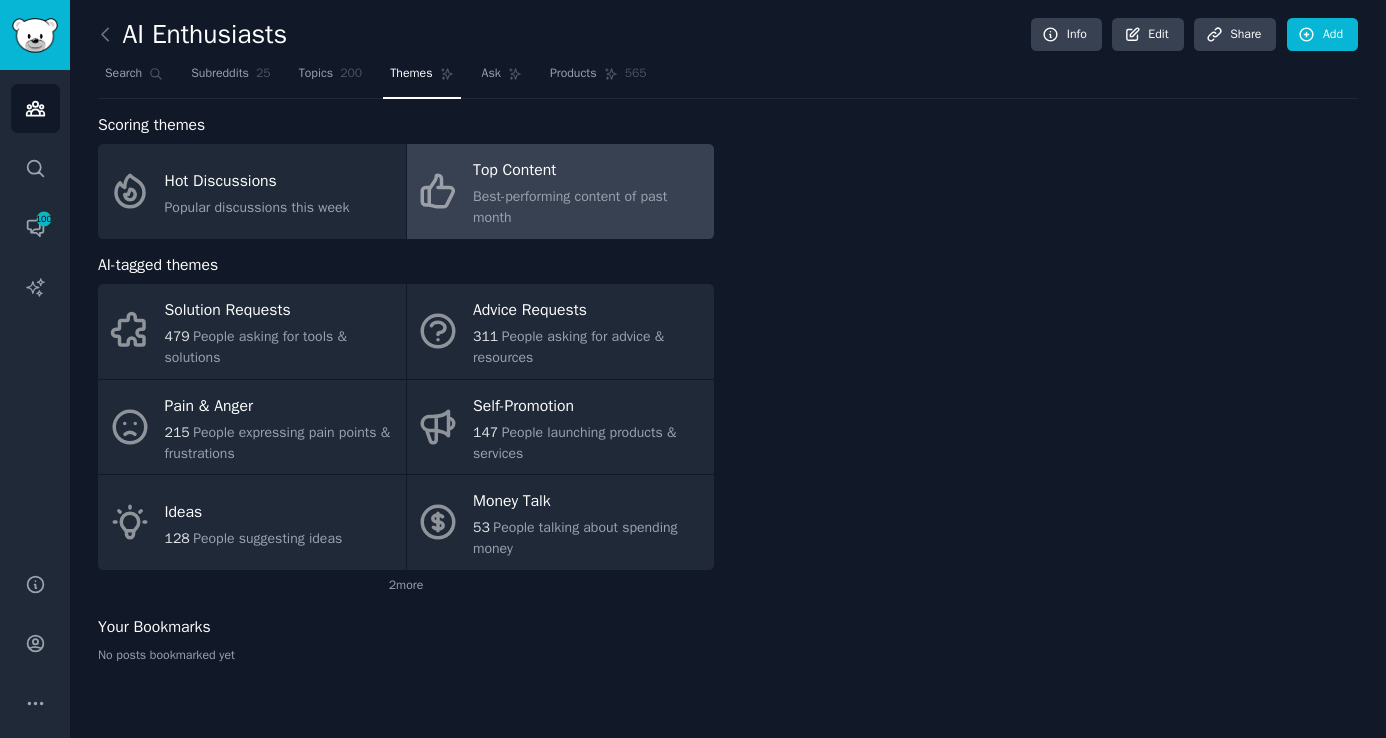 scroll, scrollTop: 0, scrollLeft: 0, axis: both 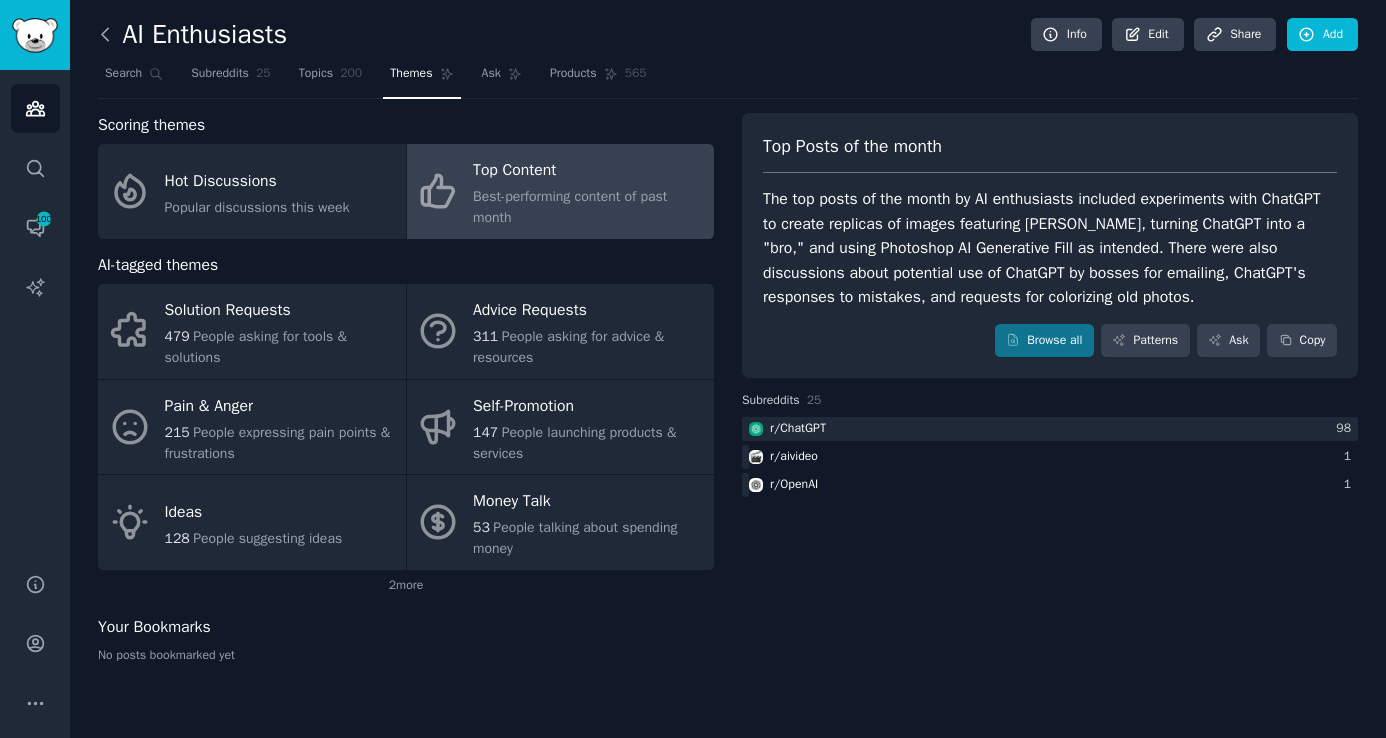 click 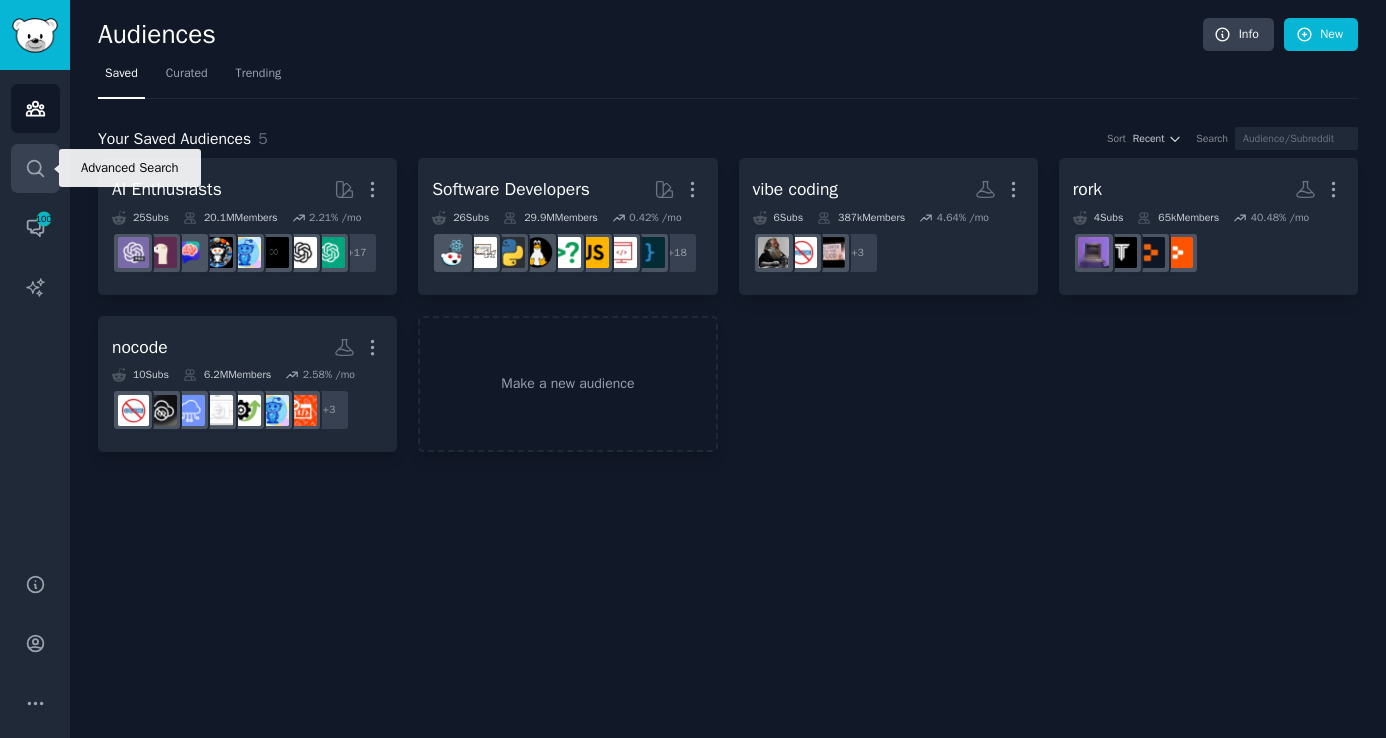 click 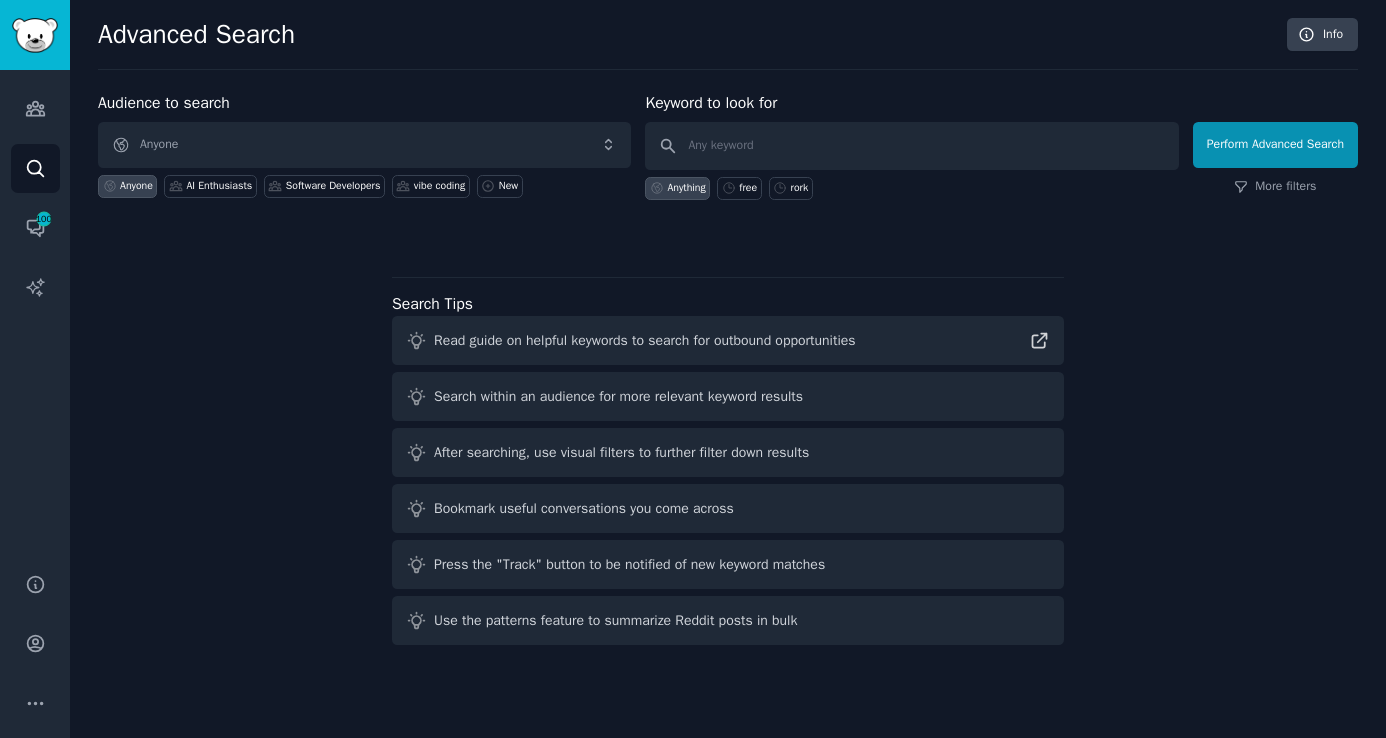 click on "Anyone" at bounding box center [364, 145] 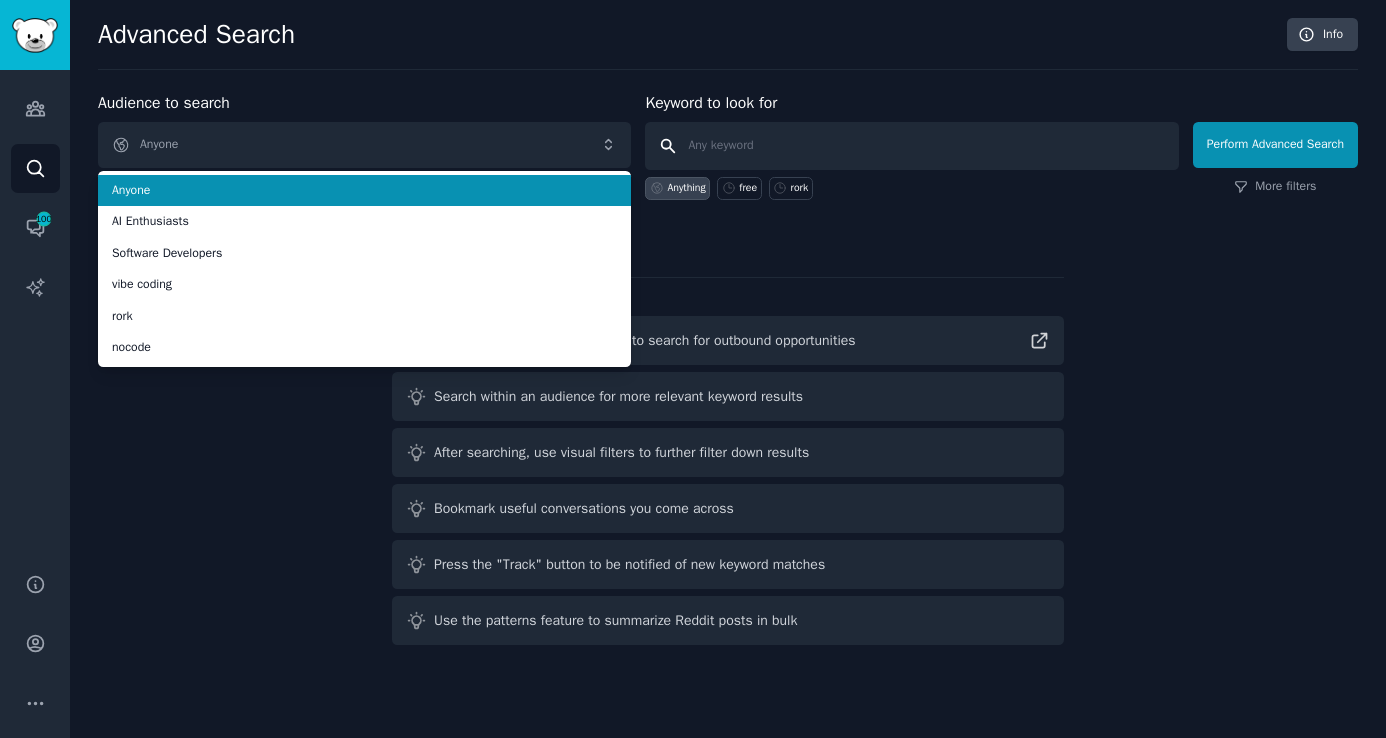 click at bounding box center [911, 146] 